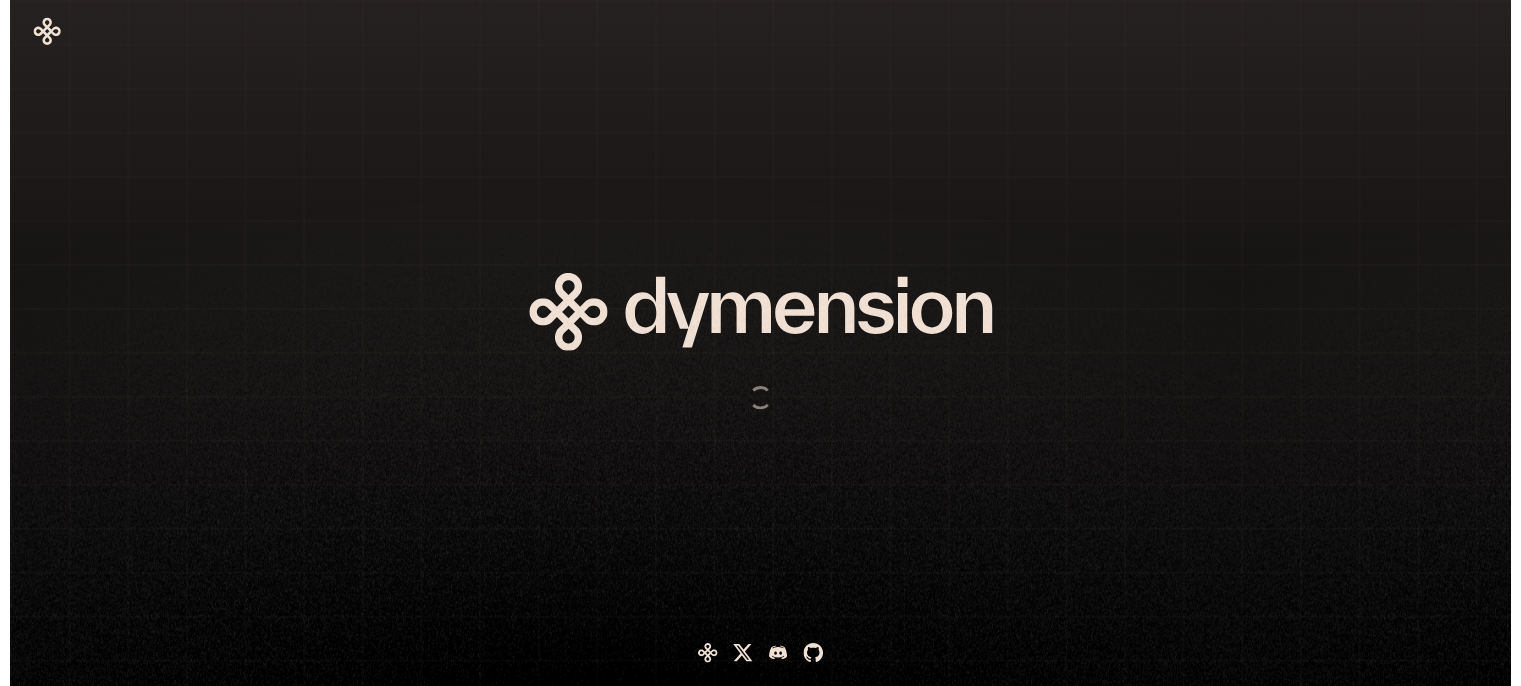 scroll, scrollTop: 0, scrollLeft: 0, axis: both 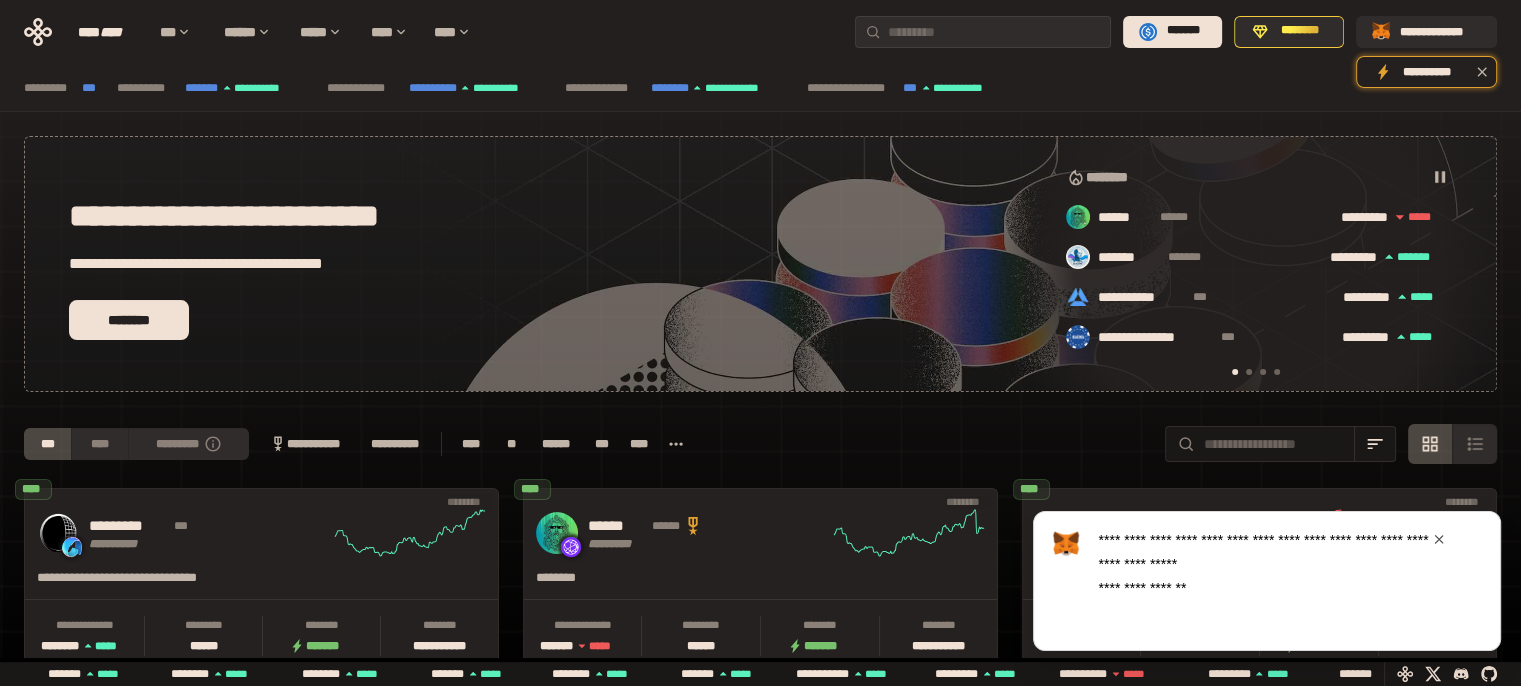 click at bounding box center [1439, 539] 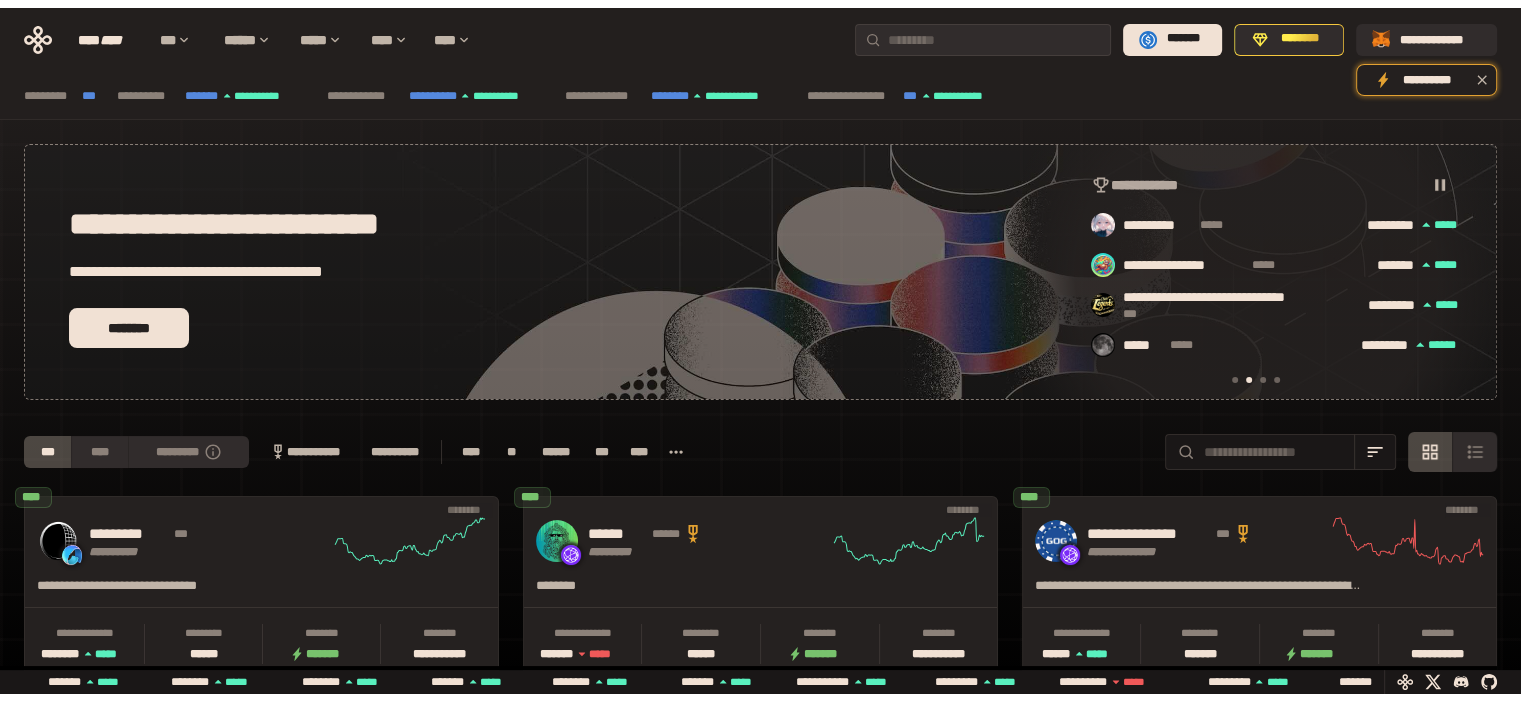 scroll, scrollTop: 0, scrollLeft: 436, axis: horizontal 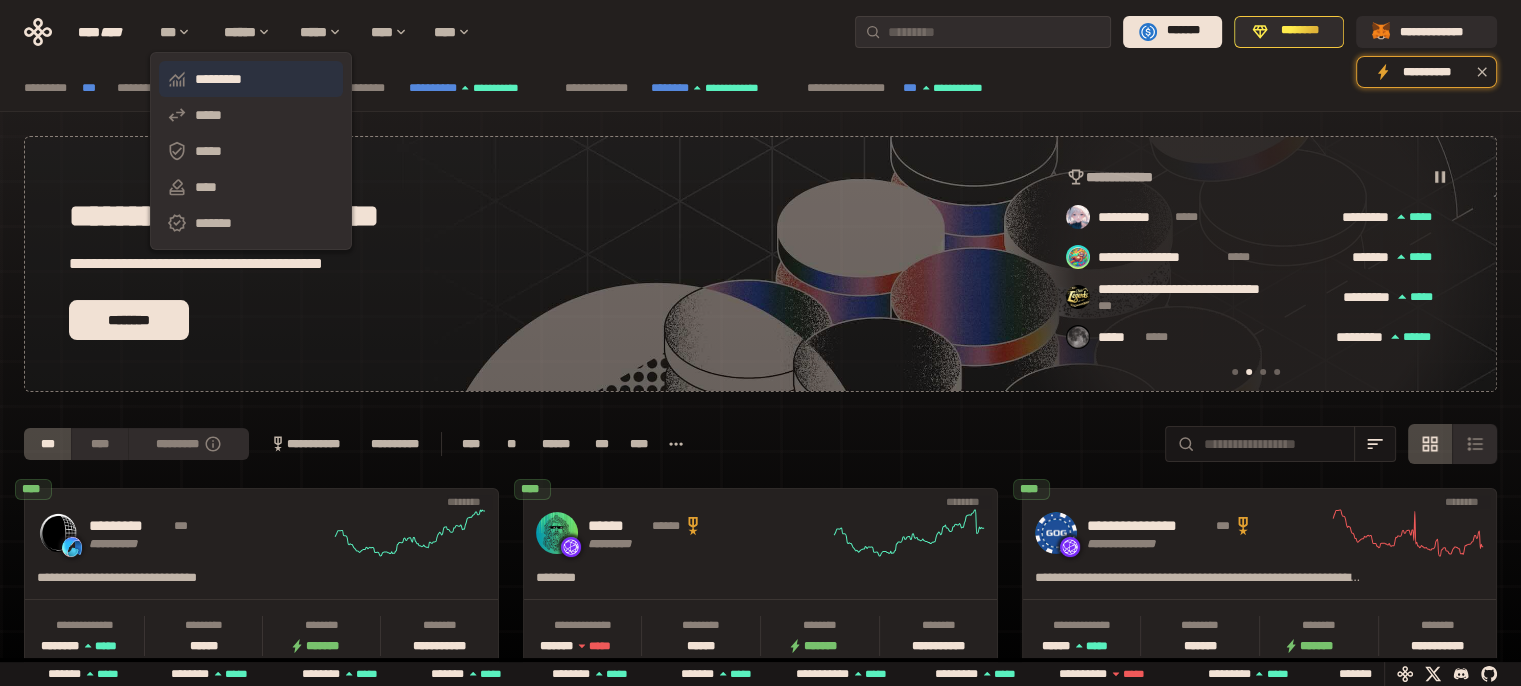 click on "*********" at bounding box center (251, 79) 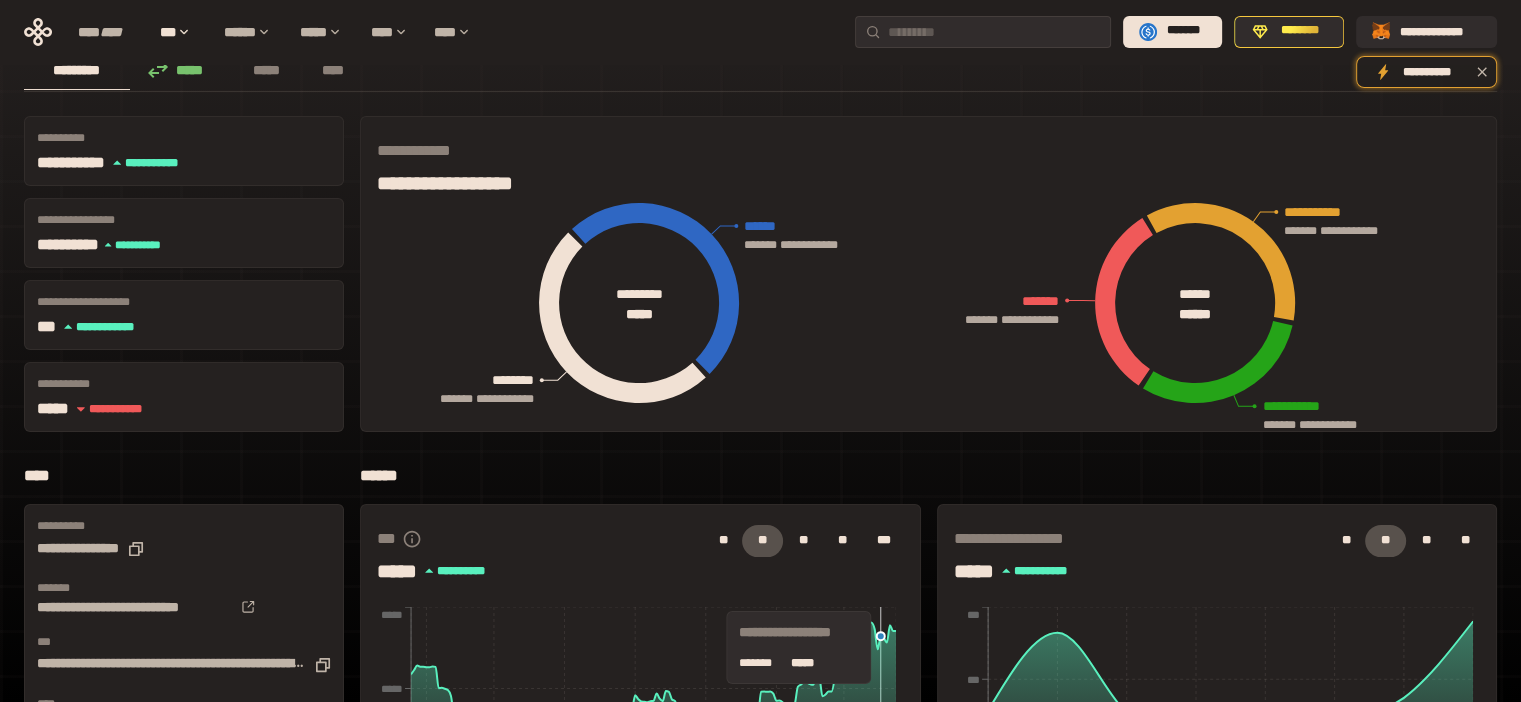 scroll, scrollTop: 24, scrollLeft: 0, axis: vertical 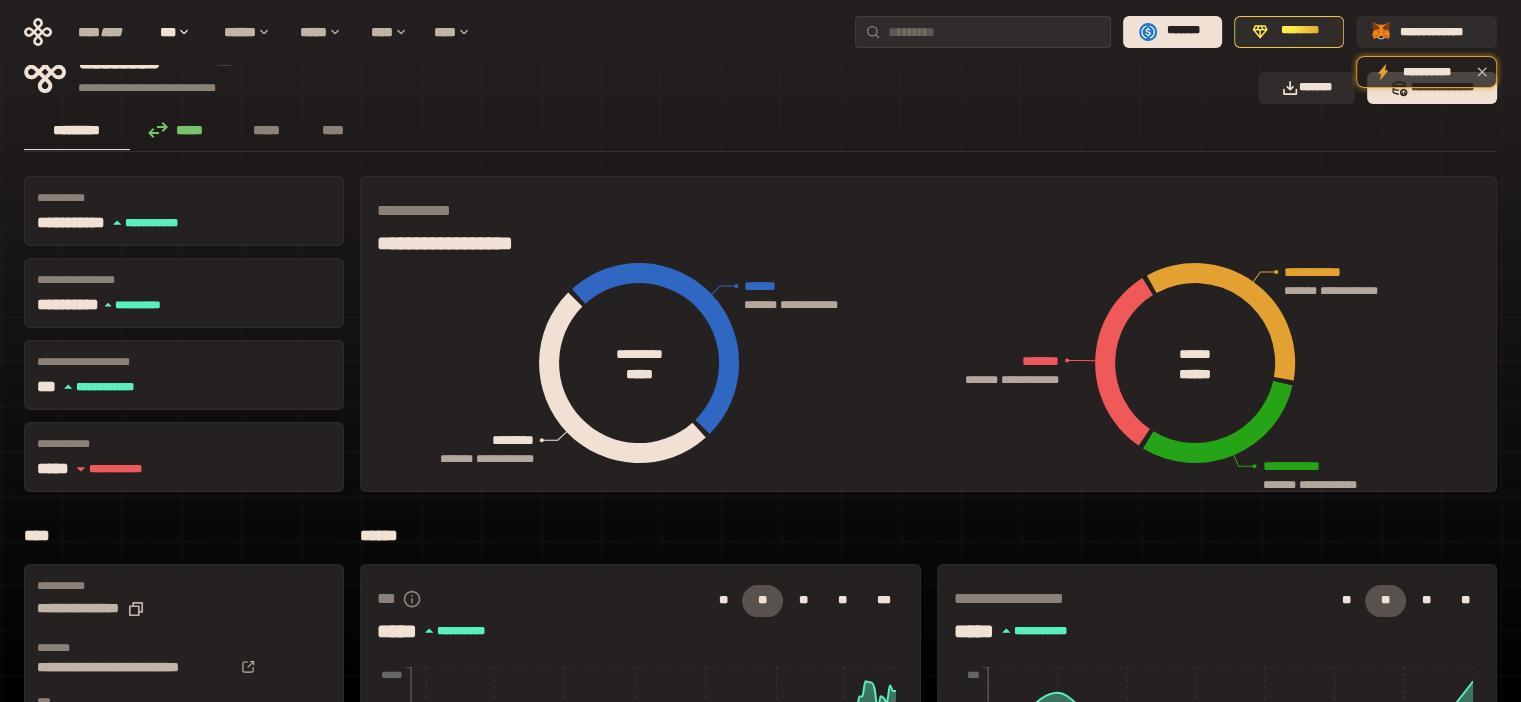 click on "*****" at bounding box center (267, 130) 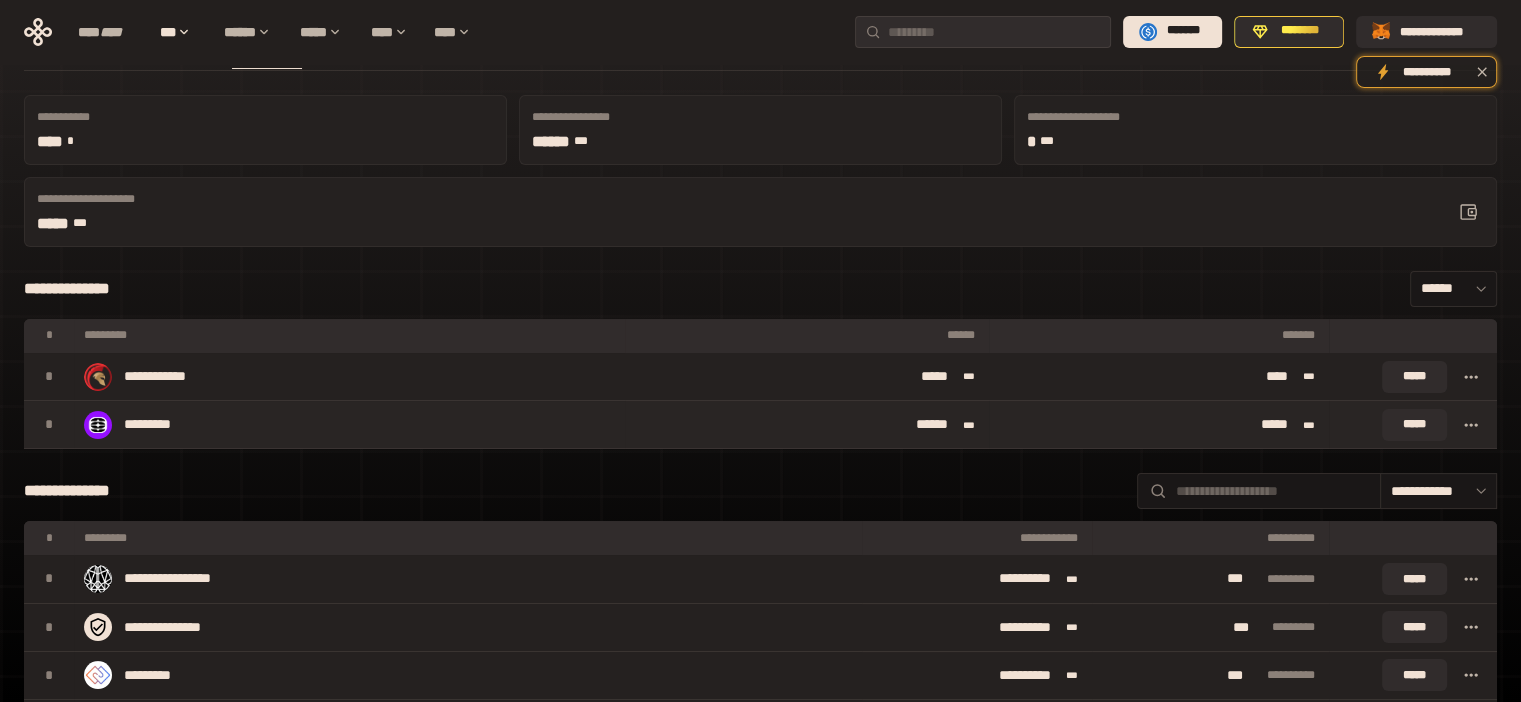 scroll, scrollTop: 0, scrollLeft: 0, axis: both 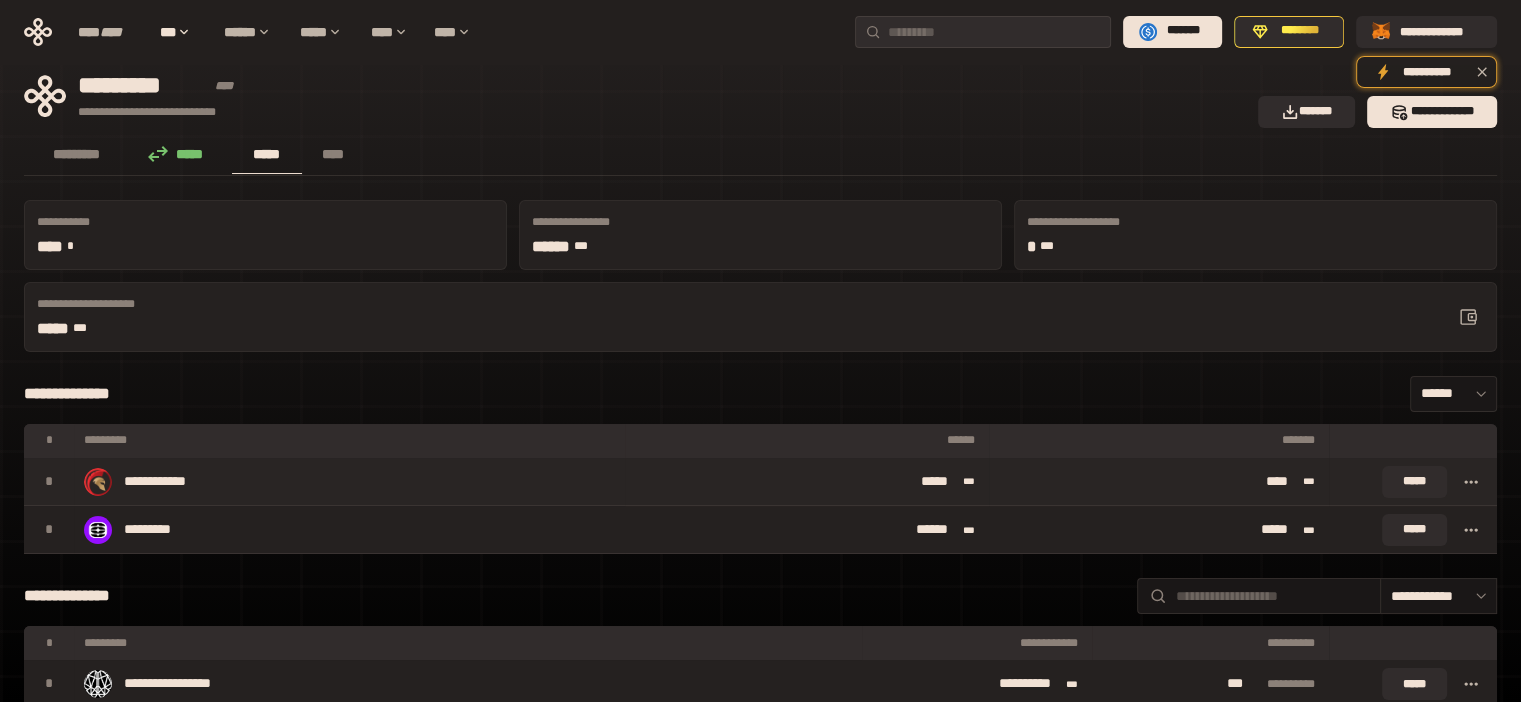 click on "**** ***" at bounding box center (1159, 482) 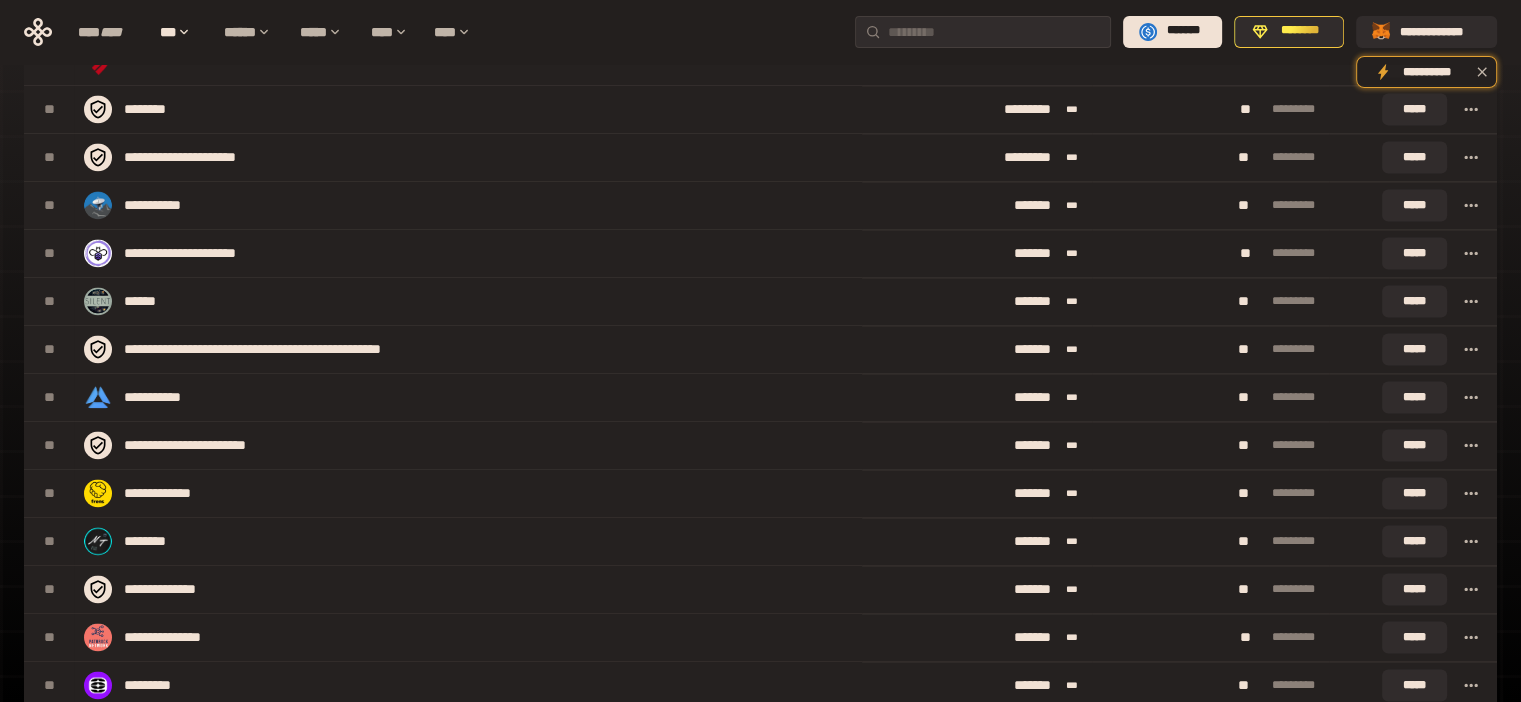 scroll, scrollTop: 2800, scrollLeft: 0, axis: vertical 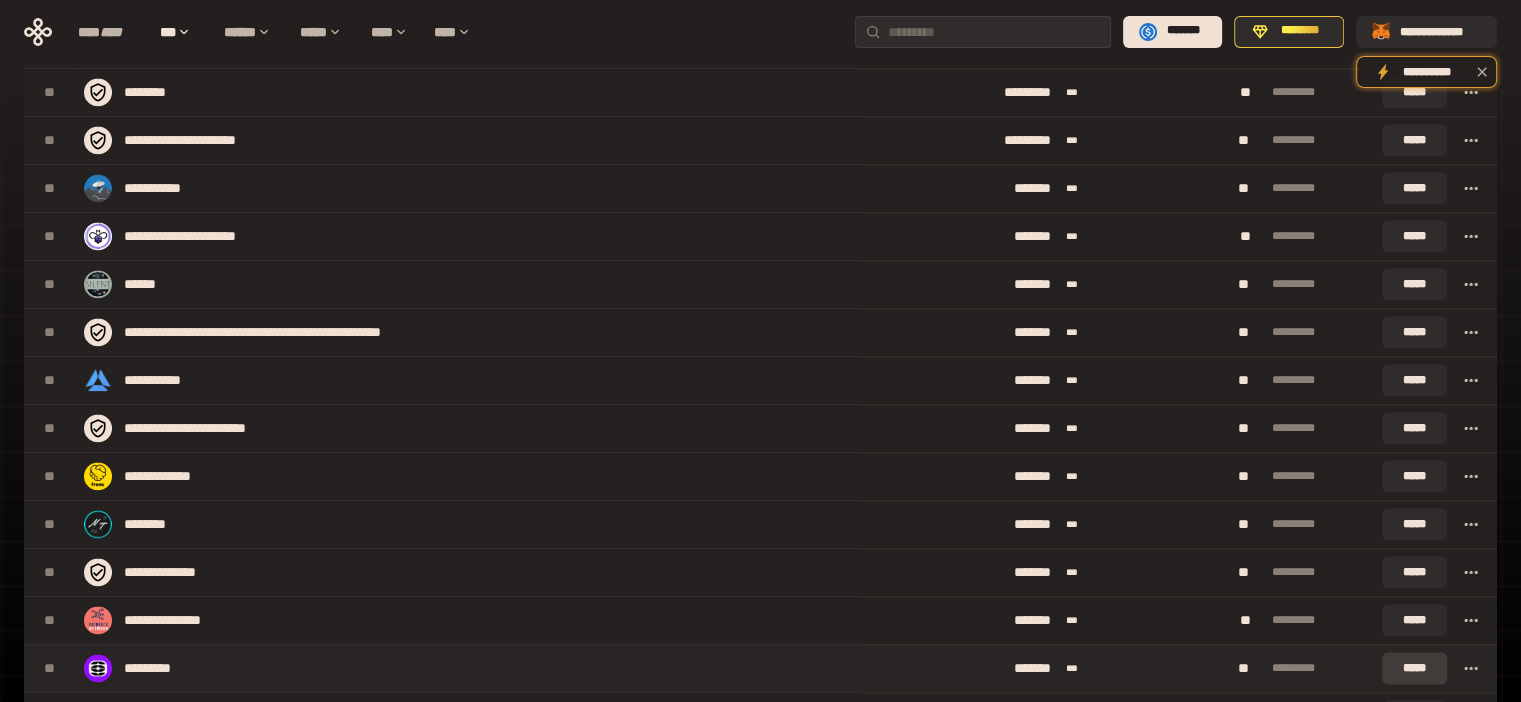 click on "*****" at bounding box center [1414, 668] 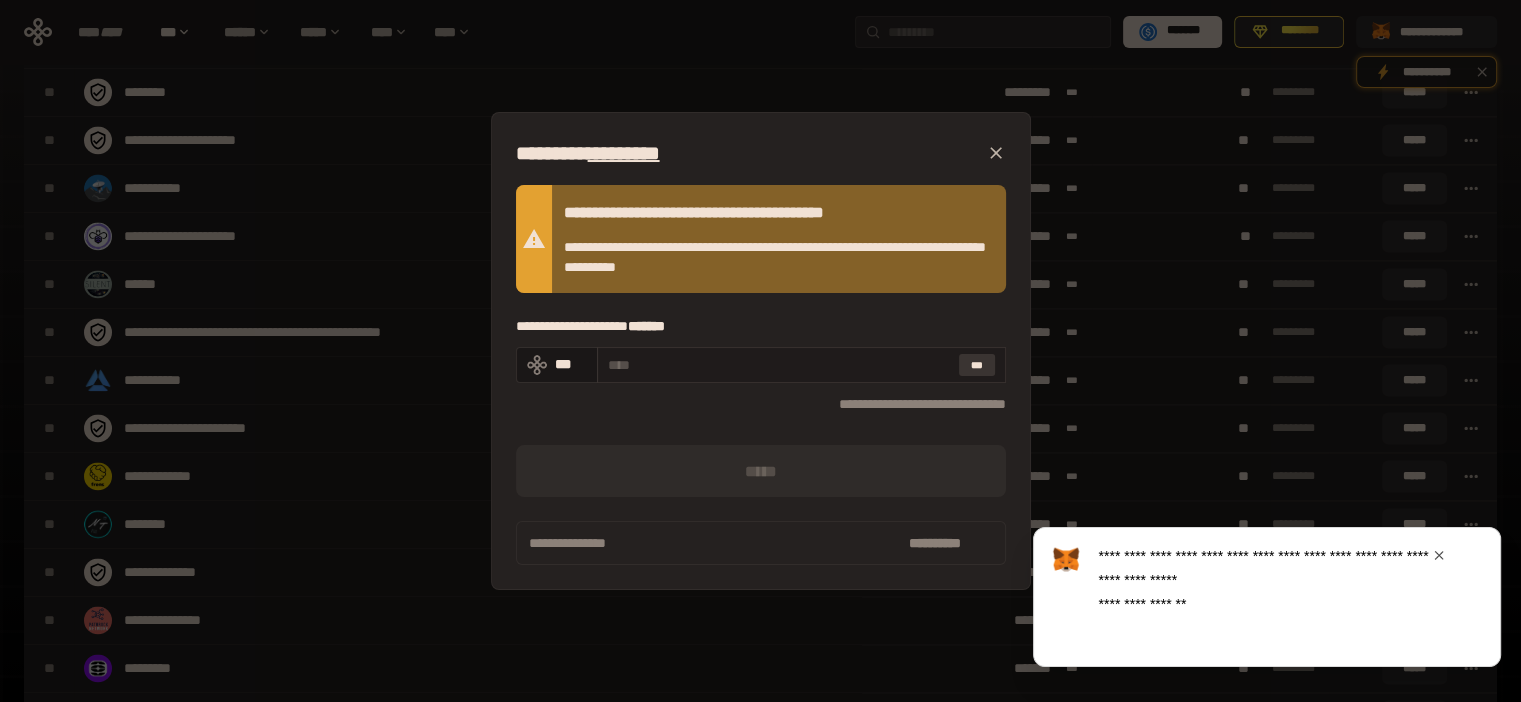 click on "***" at bounding box center (977, 365) 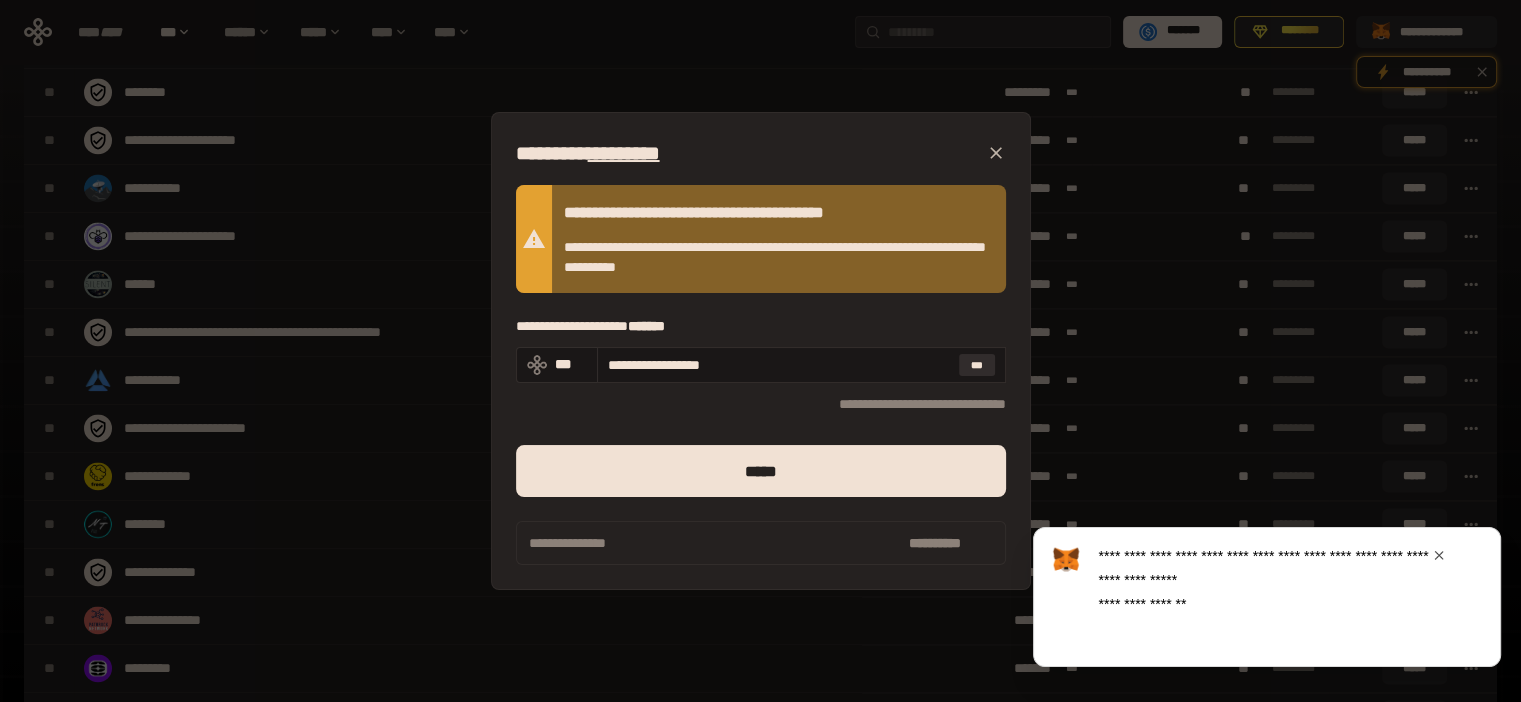 click 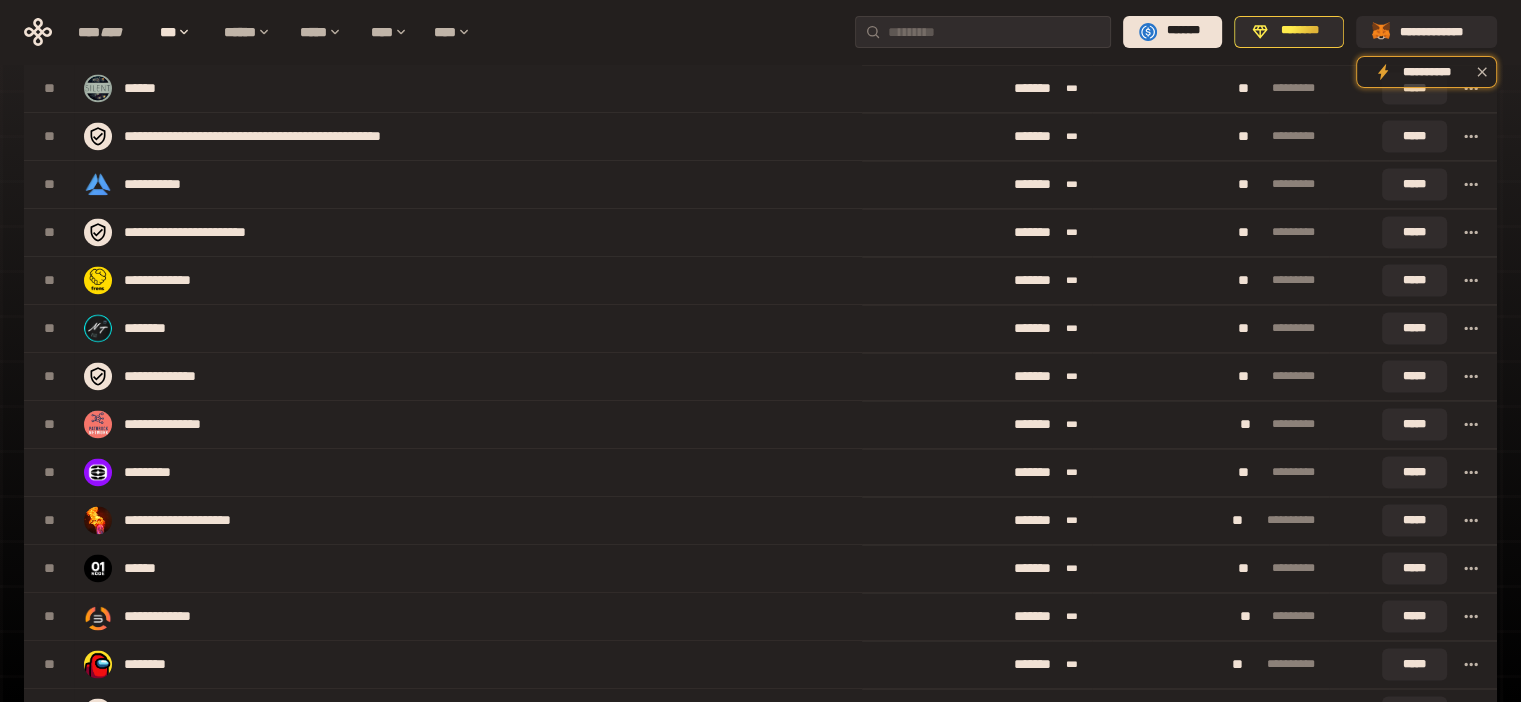 scroll, scrollTop: 3000, scrollLeft: 0, axis: vertical 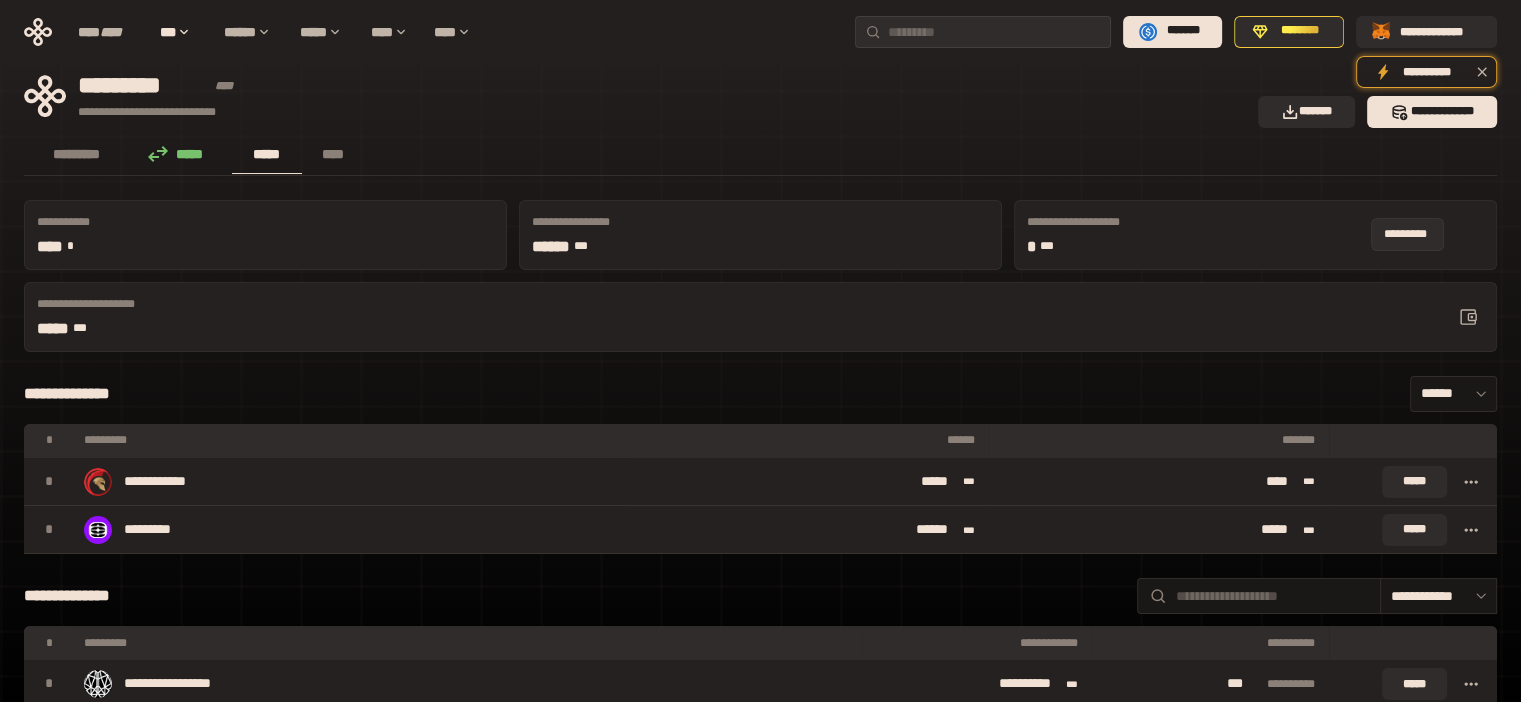 click 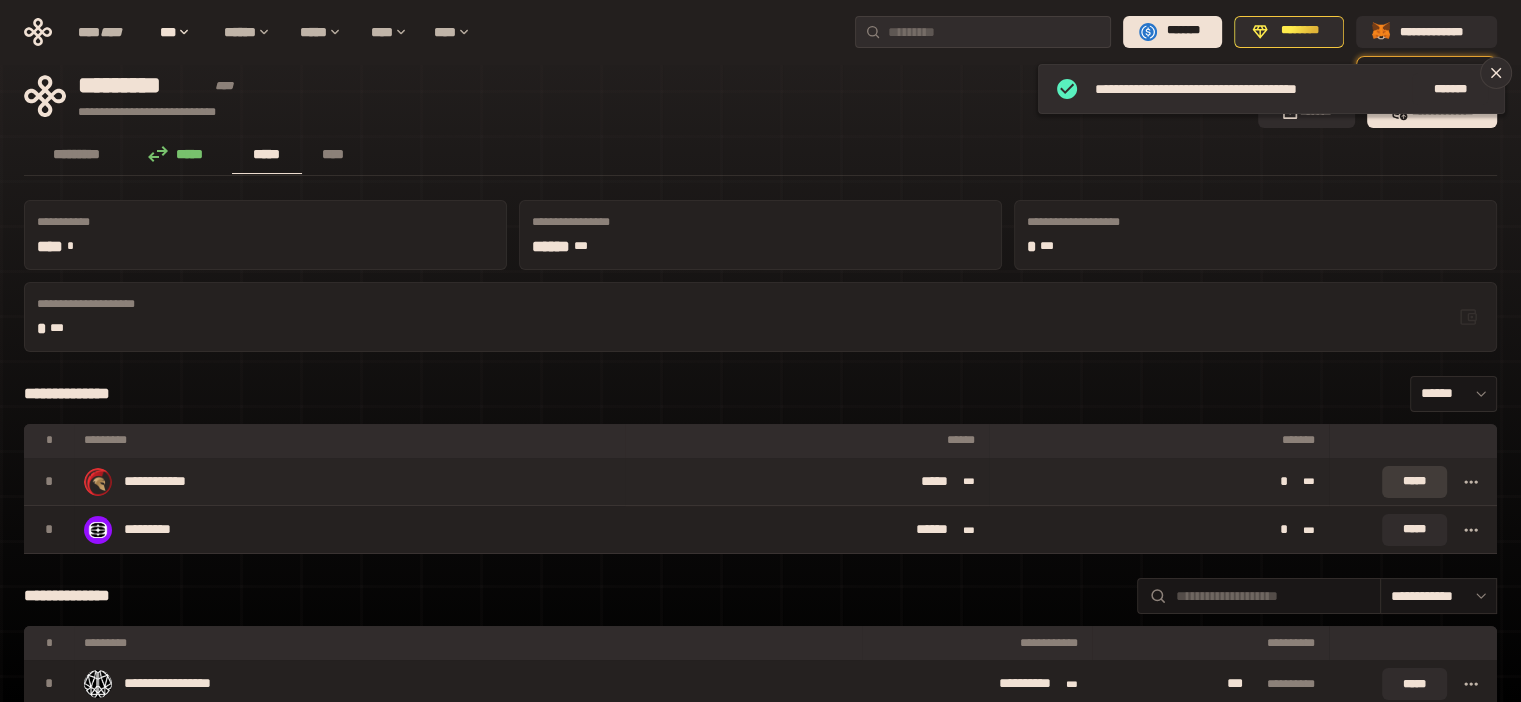 click on "*****" at bounding box center (1414, 482) 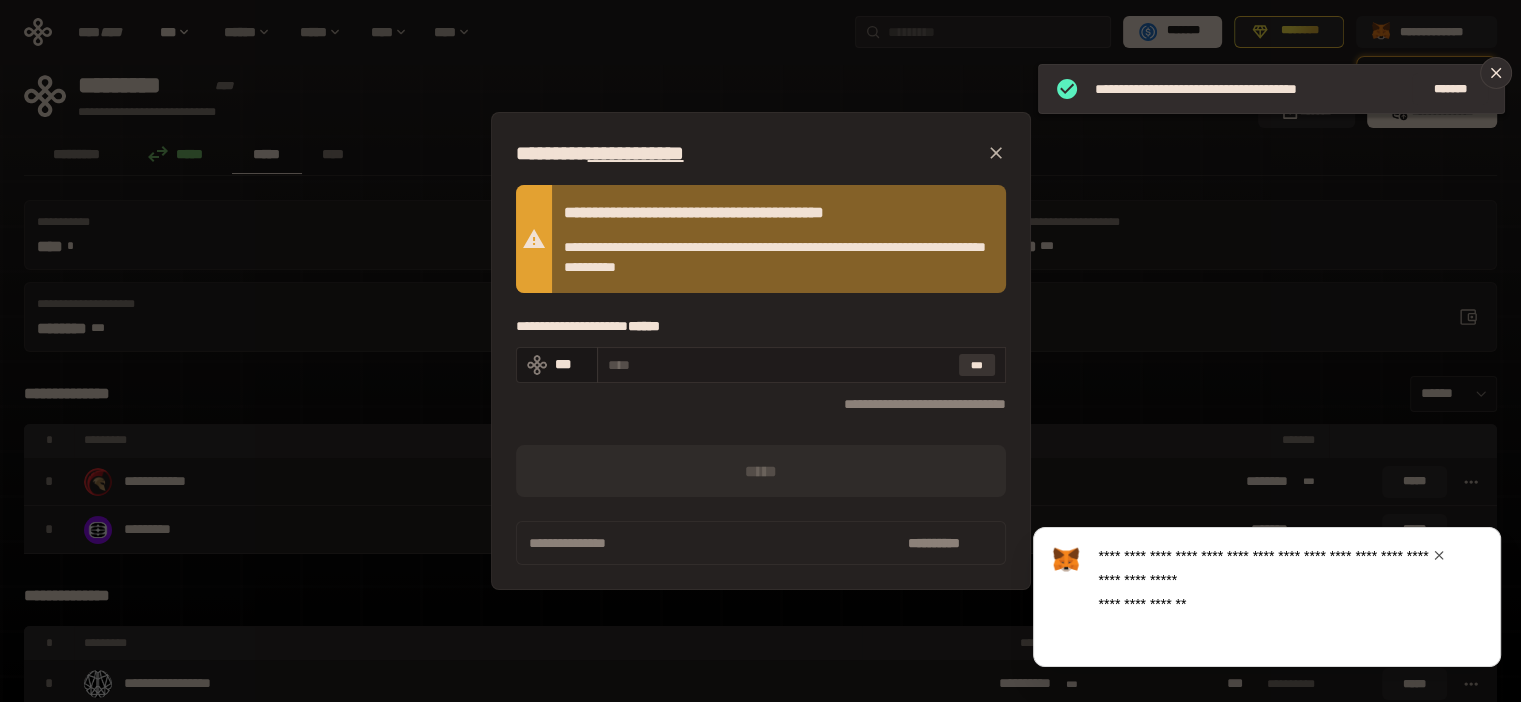 click on "***" at bounding box center [977, 365] 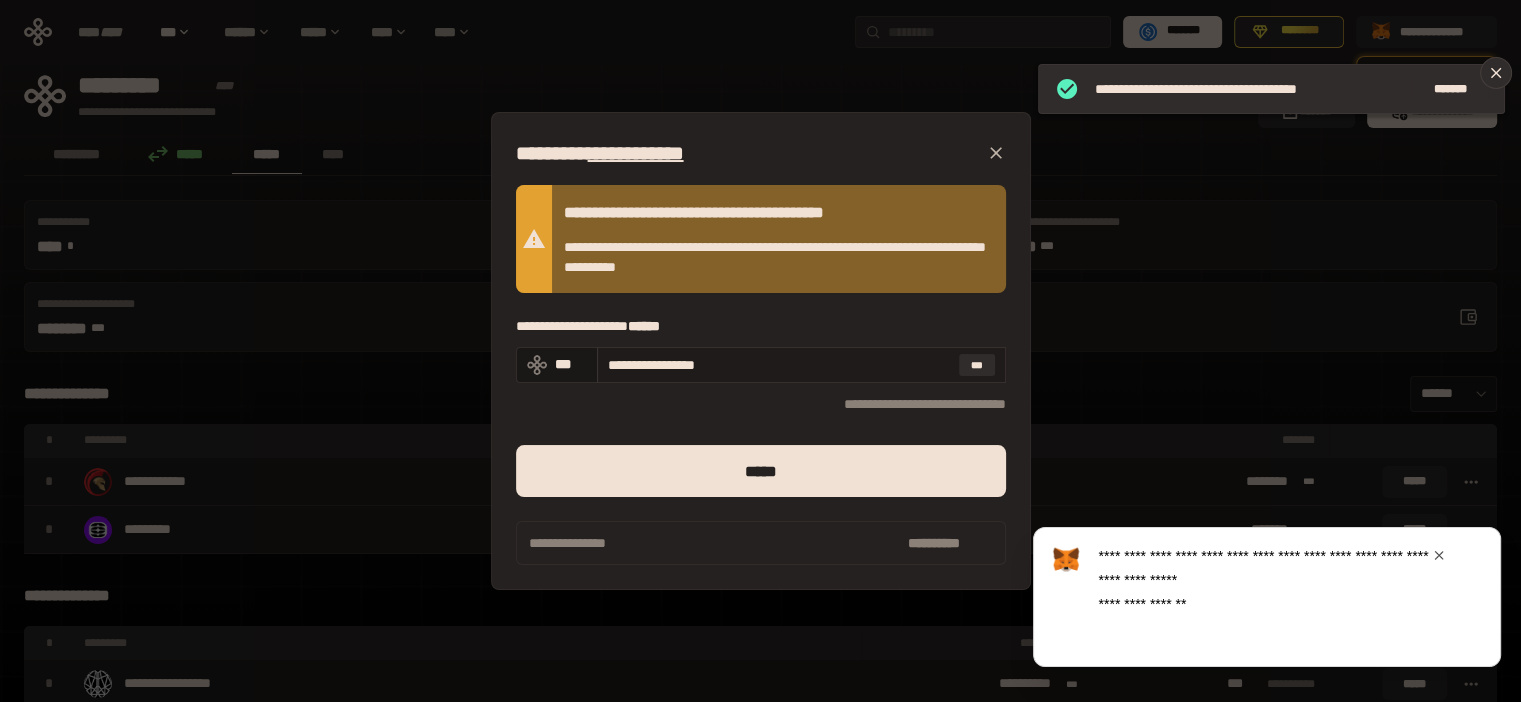 drag, startPoint x: 751, startPoint y: 368, endPoint x: 606, endPoint y: 369, distance: 145.00345 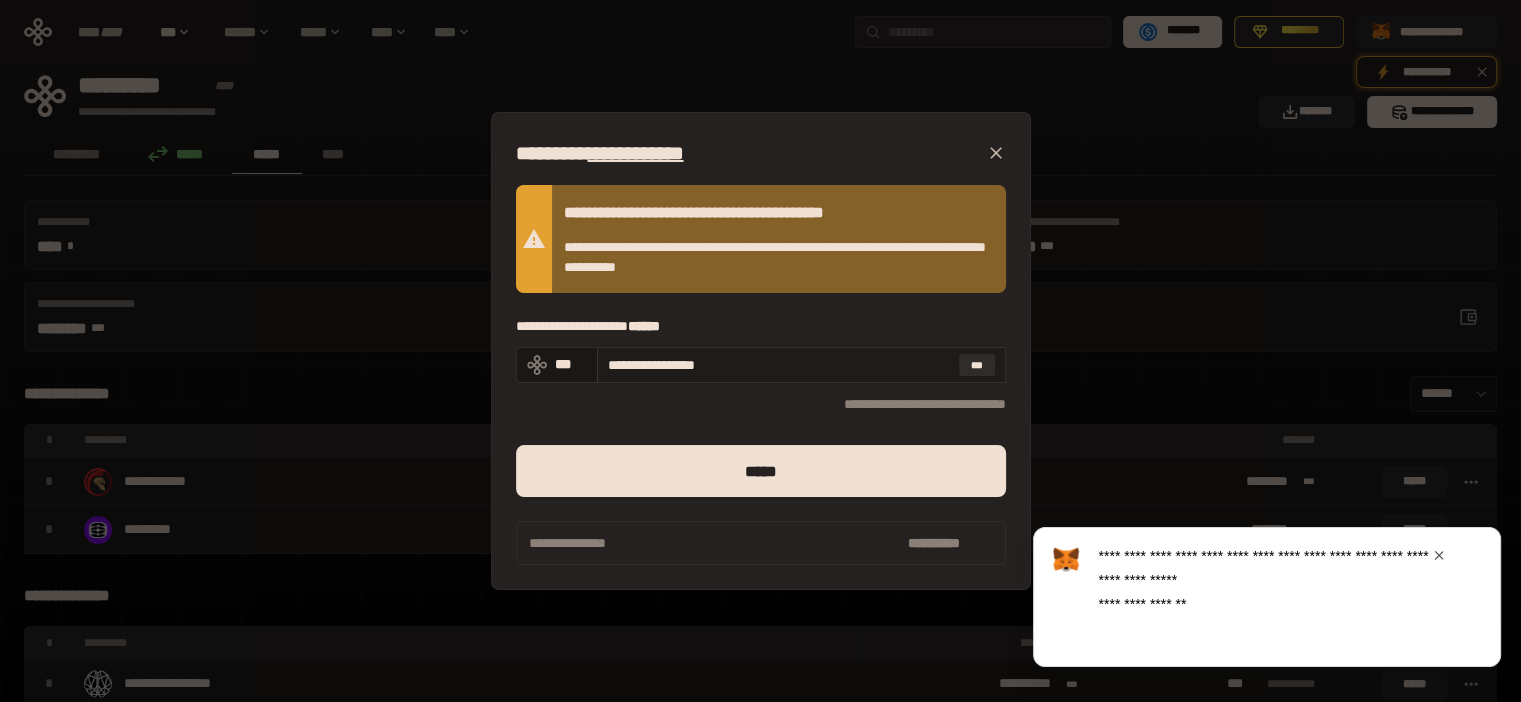 scroll, scrollTop: 613, scrollLeft: 0, axis: vertical 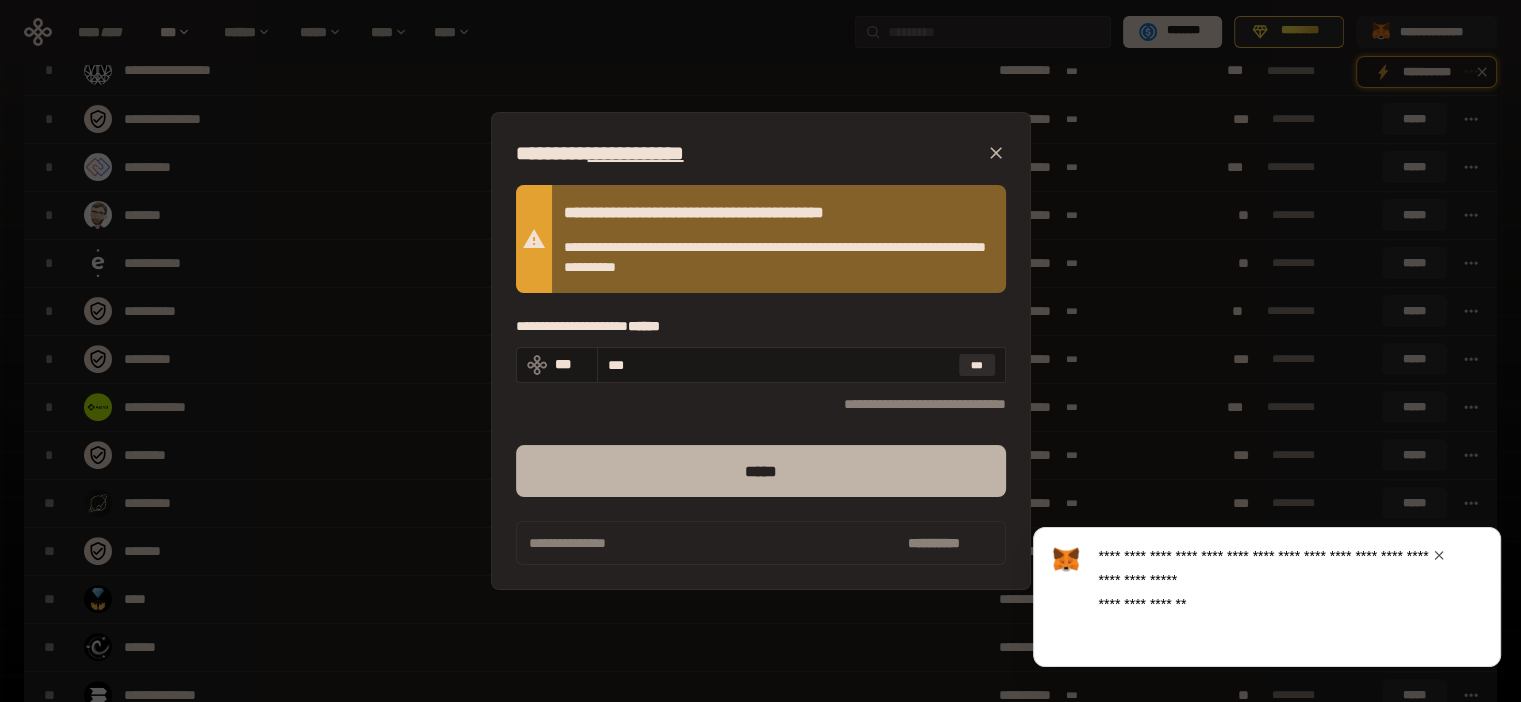 type on "***" 